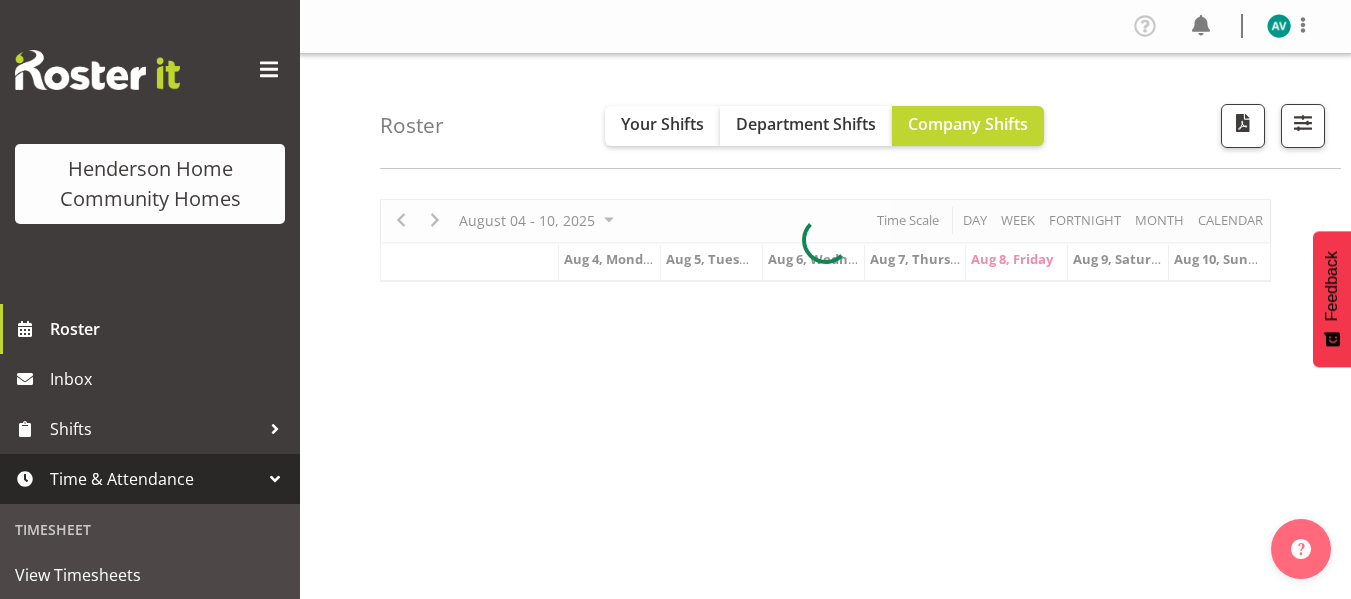 scroll, scrollTop: 0, scrollLeft: 0, axis: both 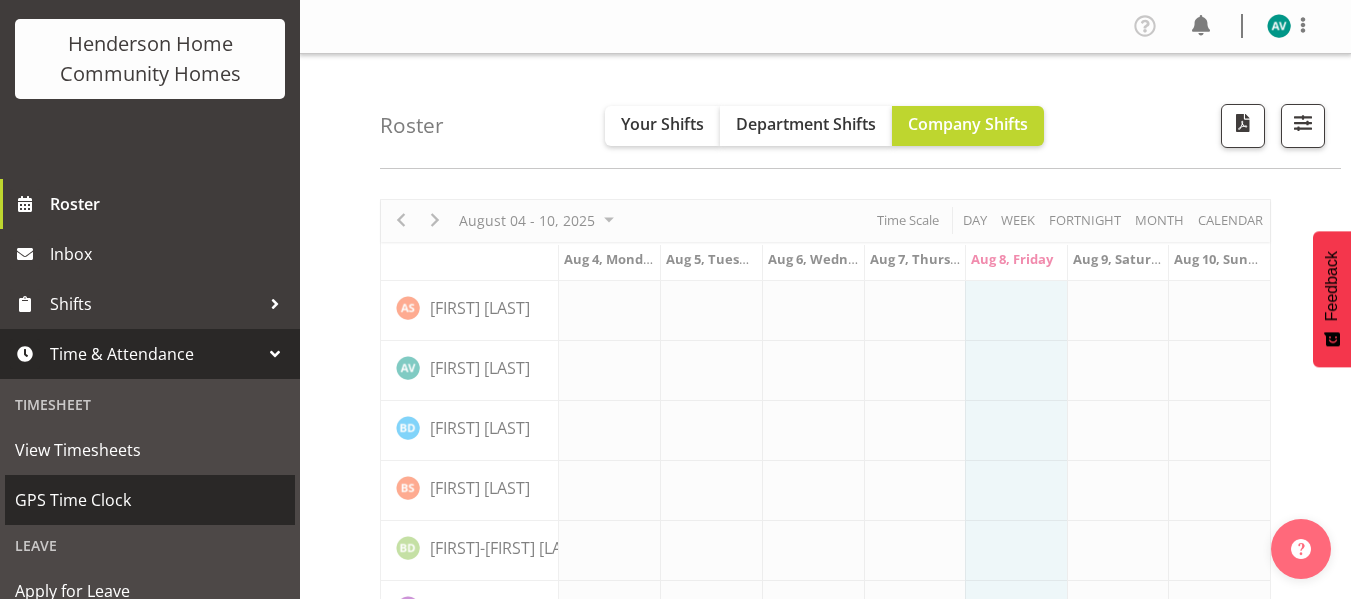 click on "GPS Time Clock" at bounding box center (150, 500) 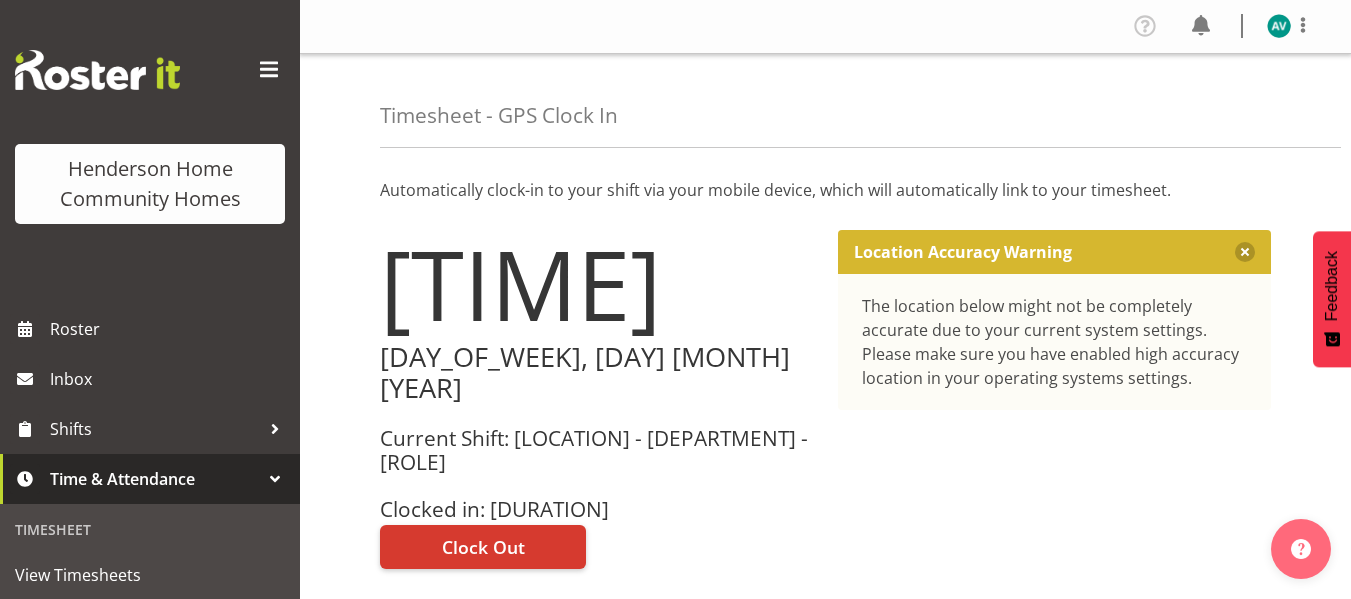 scroll, scrollTop: 0, scrollLeft: 0, axis: both 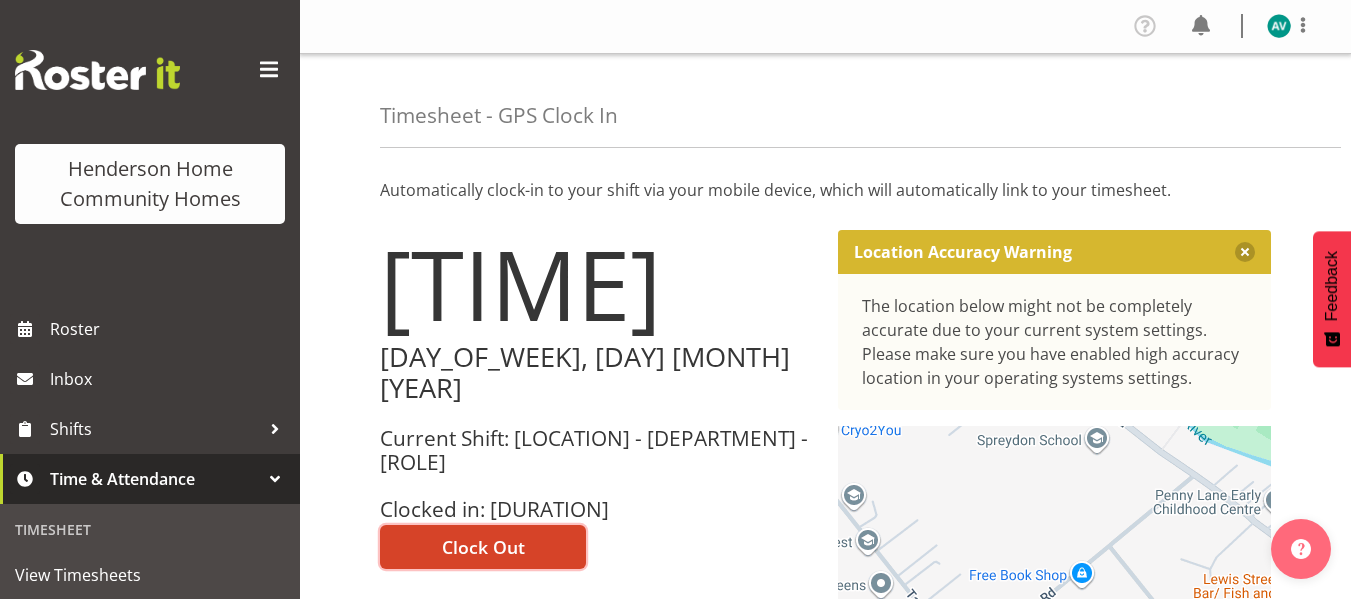 click on "Clock Out" at bounding box center (483, 547) 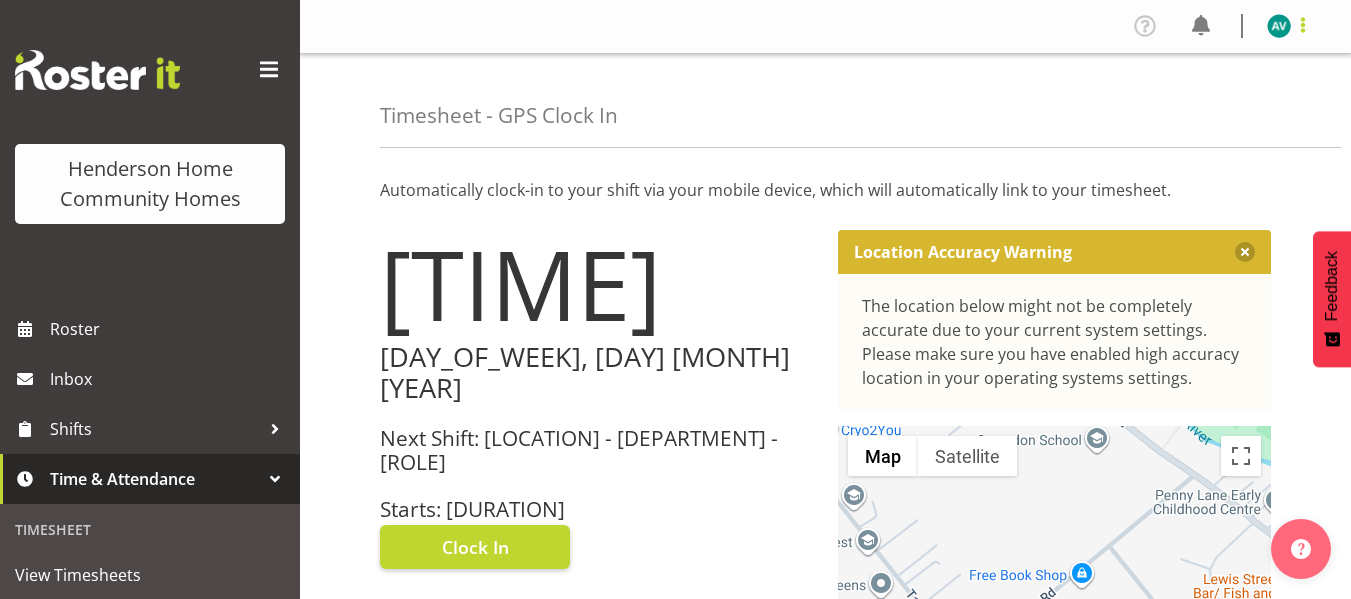 click at bounding box center [1303, 25] 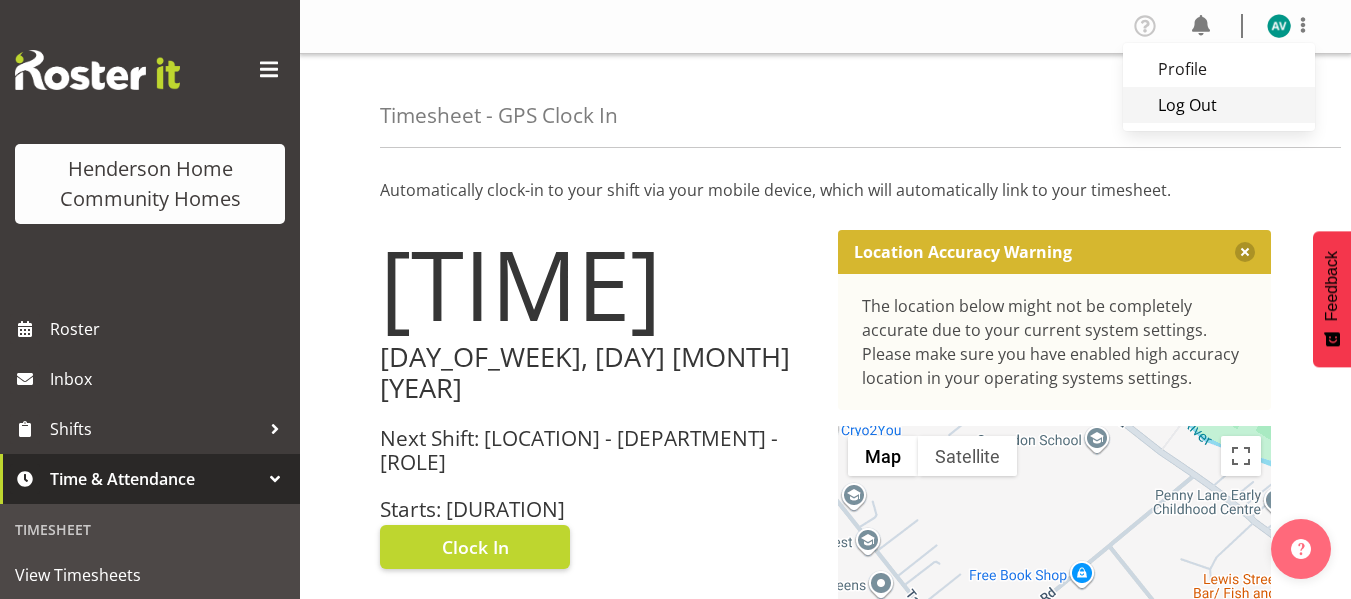 click on "Log Out" at bounding box center [1219, 105] 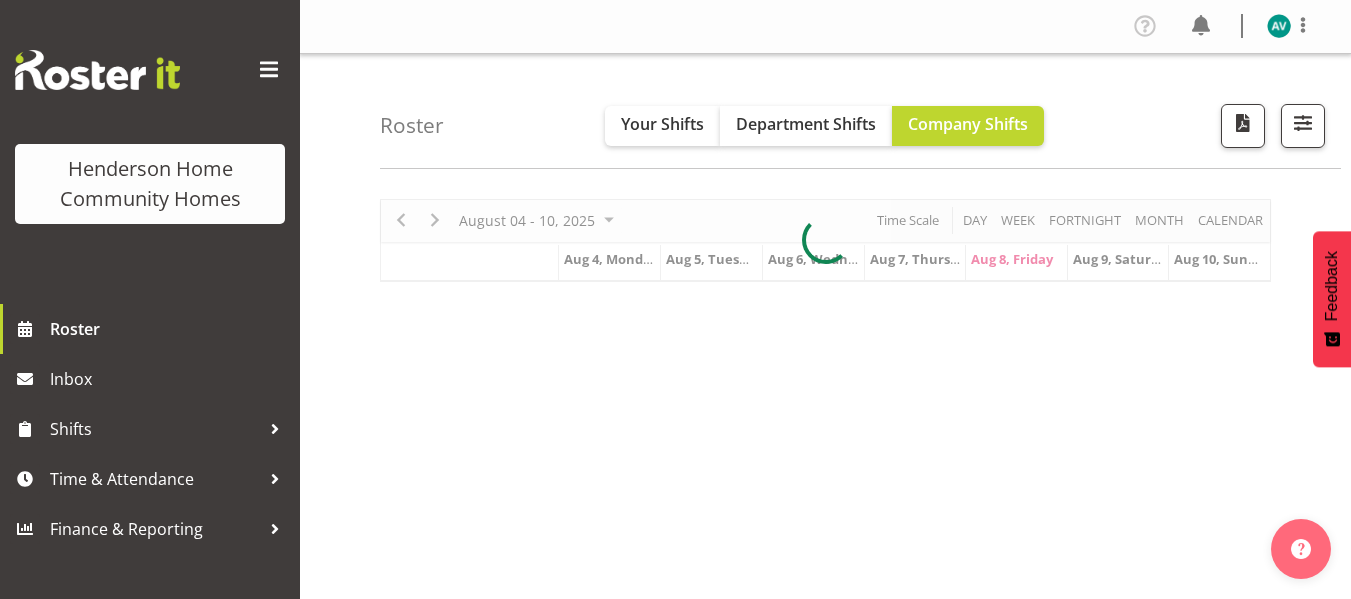 scroll, scrollTop: 0, scrollLeft: 0, axis: both 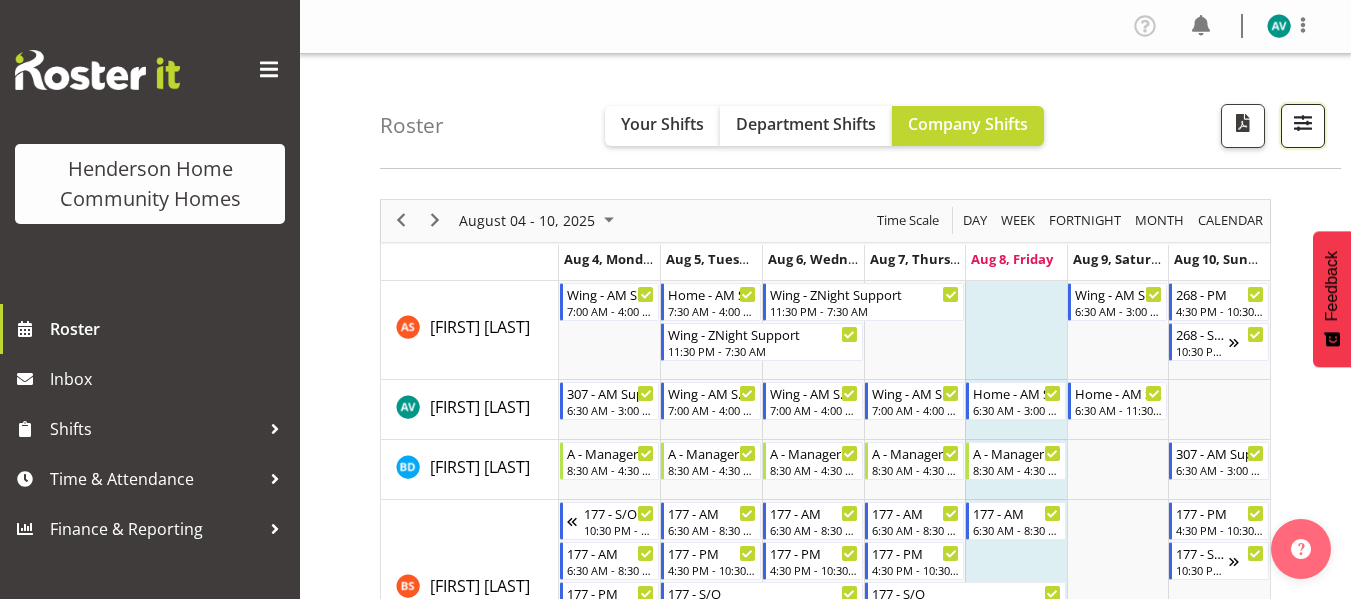 click at bounding box center [1303, 123] 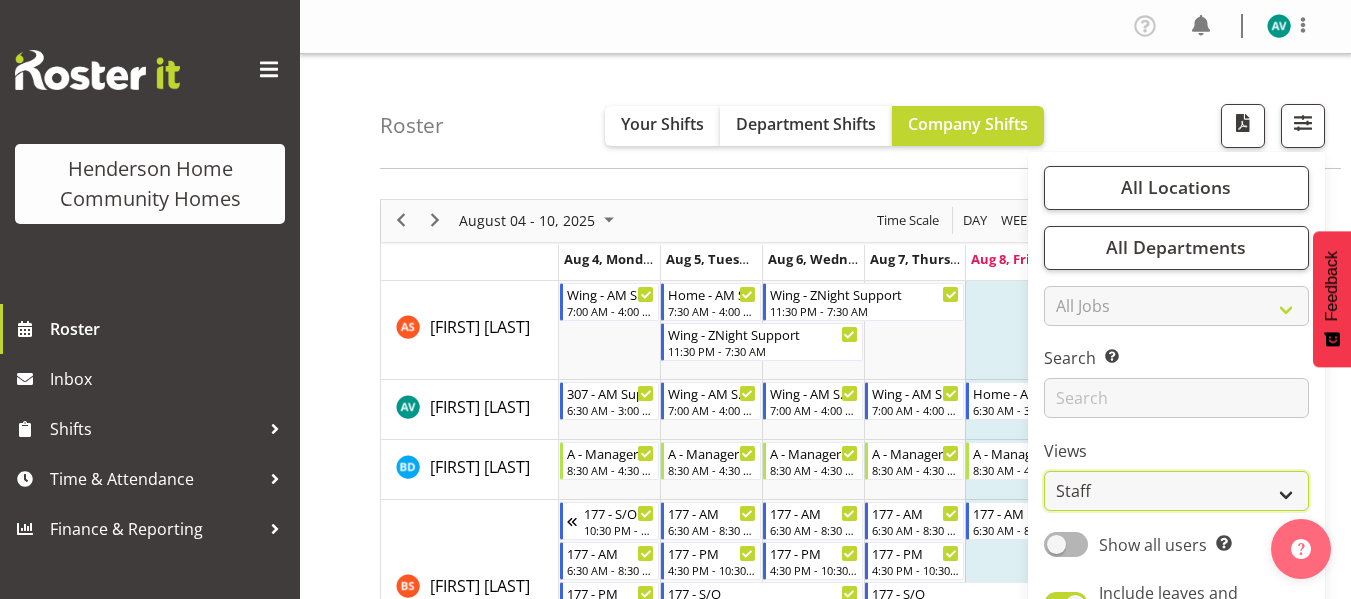 click on "Staff
Role
Shift - Horizontal
Shift - Vertical
Staff - Location" at bounding box center [1176, 491] 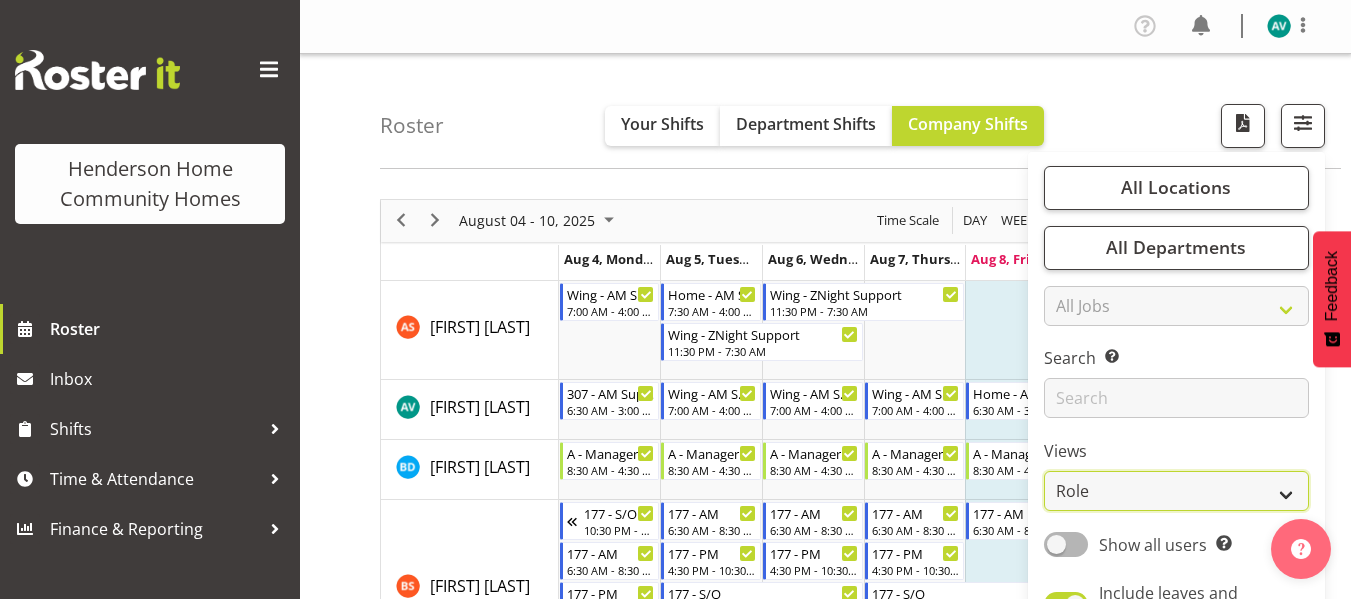 click on "Staff
Role
Shift - Horizontal
Shift - Vertical
Staff - Location" at bounding box center [1176, 491] 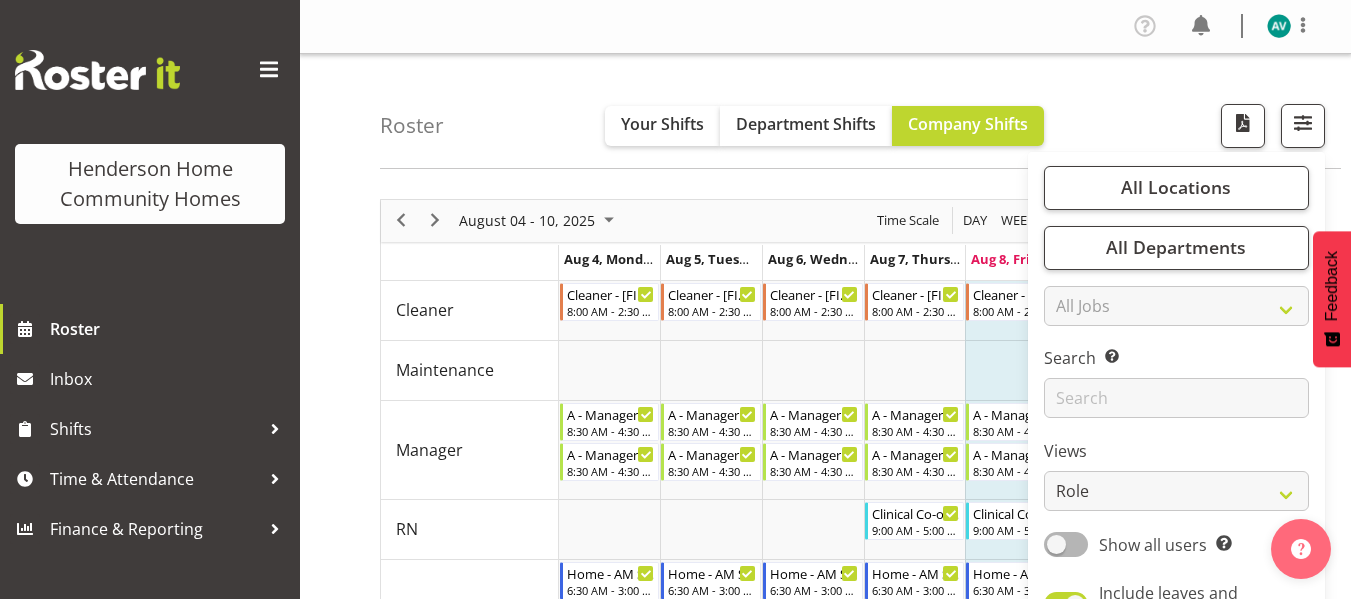 click on "Roster   Your Shifts
Department Shifts
Company Shifts
All Locations
Clear
177 Halswell Rd
268 Hendersons Rd
307 Hendersons Rd
309 Hendersons Rd
311 Hendersons Rd
313 Hendersons Rd
Select All
Clear         All Jobs" at bounding box center [860, 111] 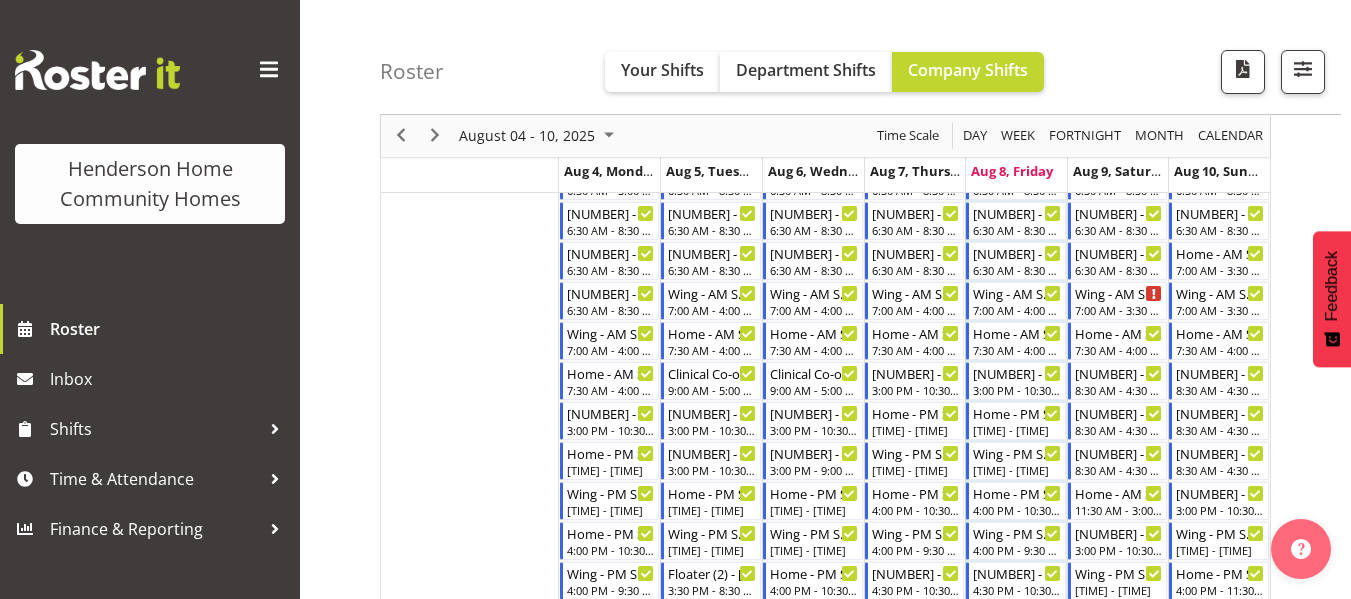 scroll, scrollTop: 561, scrollLeft: 0, axis: vertical 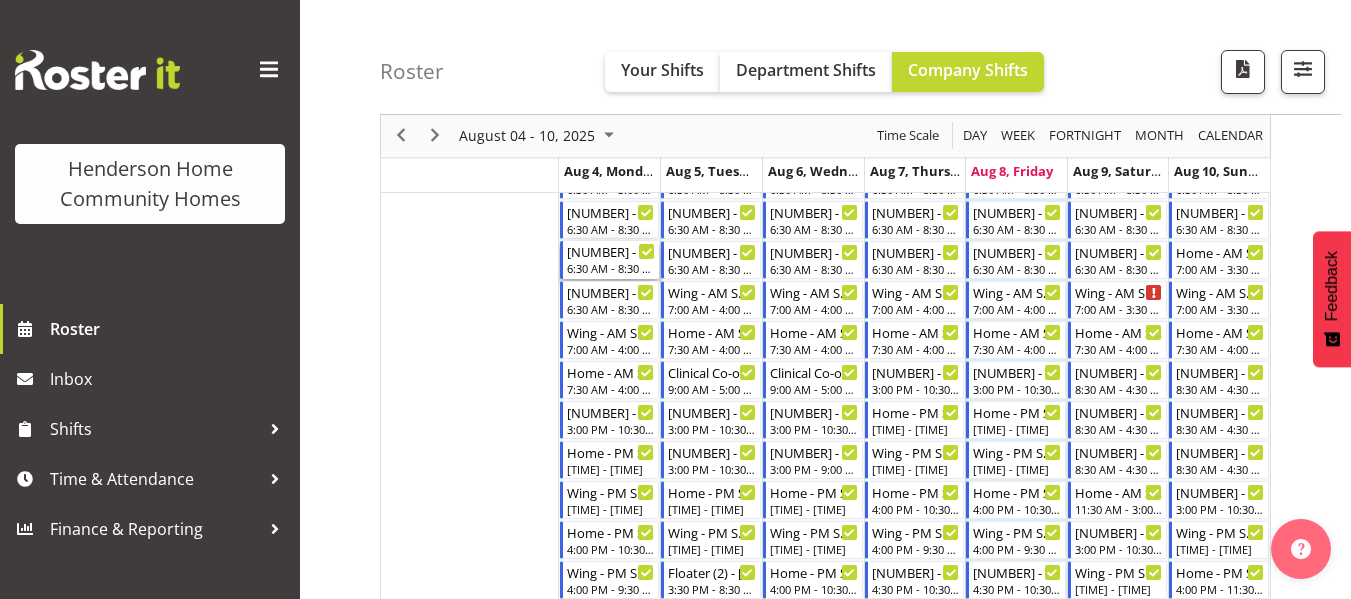 click on "268 - AM - Lovejot Kaur" at bounding box center (611, 251) 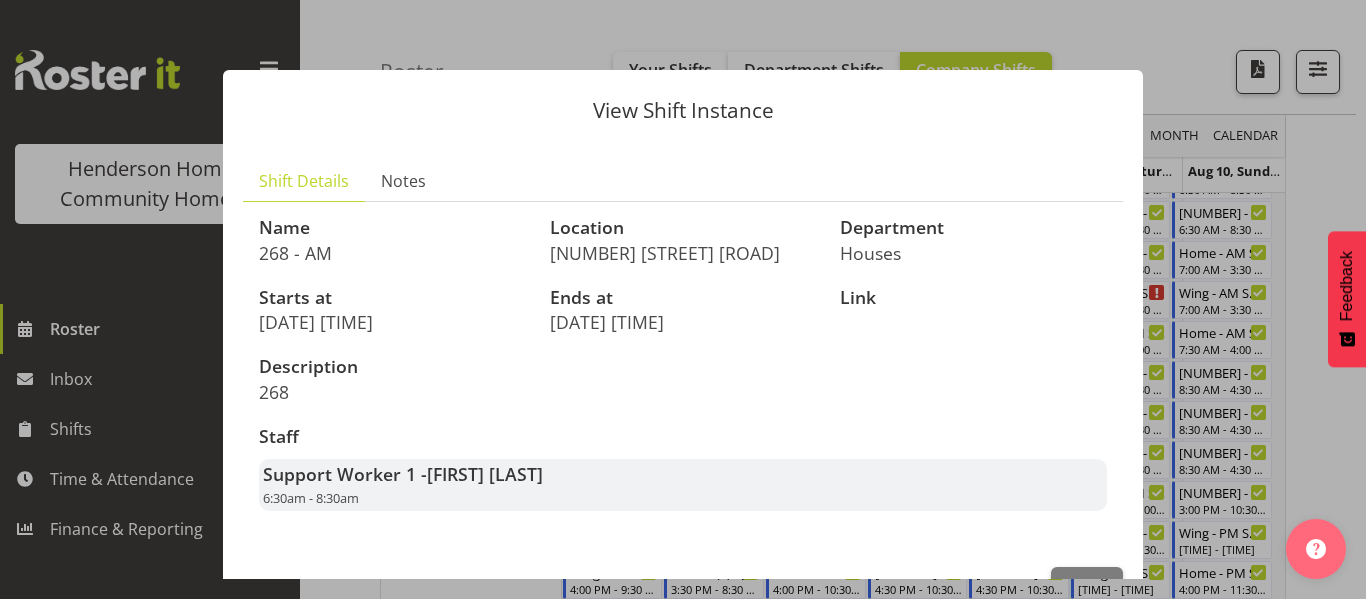 click on "View Shift Instance   Shift Details Notes Name
268 - AM
Location
268 Hendersons Rd
Department
Houses
Starts at
4th August 6:30am
Ends at
4th August 8:30am
Link             Description
268
Staff   Support Worker 1 -  Lovejot Kaur
6:30am - 8:30am
Shift Notes
Add Note
Close" at bounding box center (683, 299) 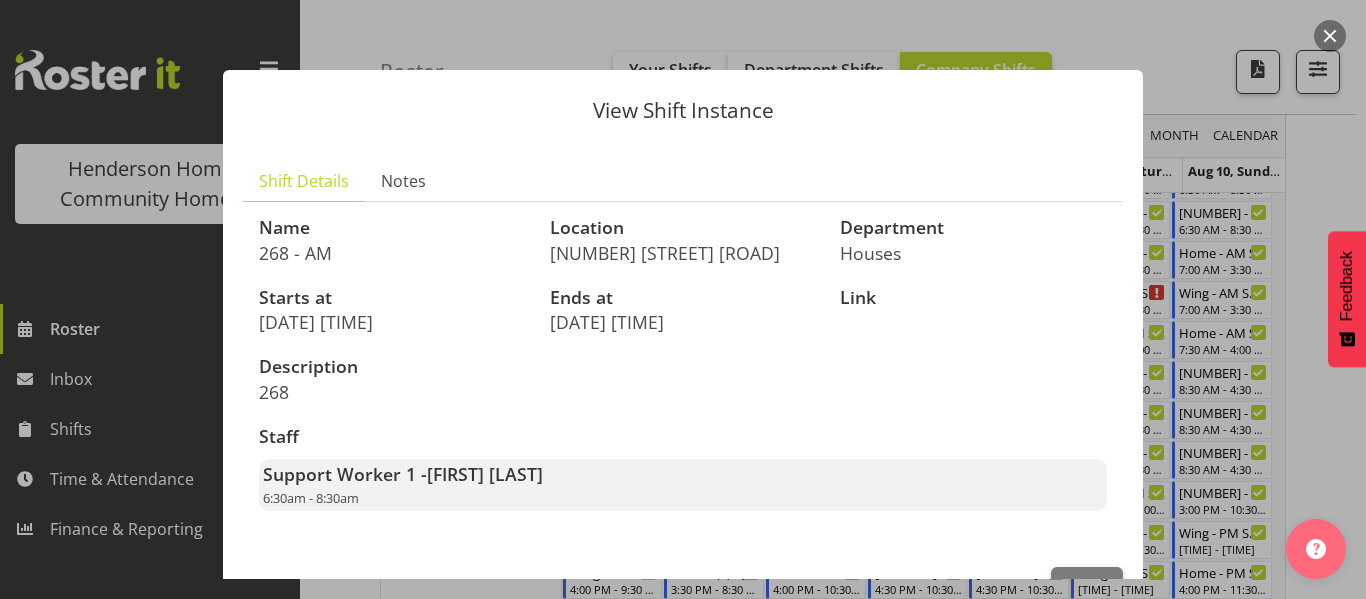 click at bounding box center [683, 299] 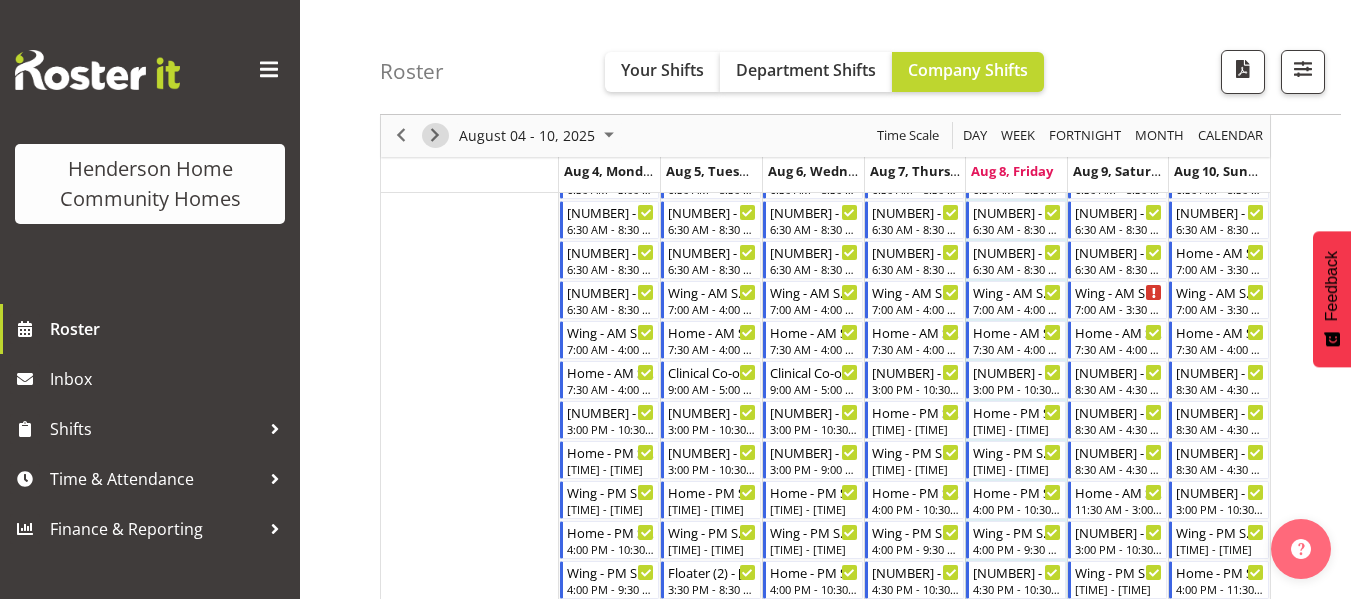 click at bounding box center [435, 136] 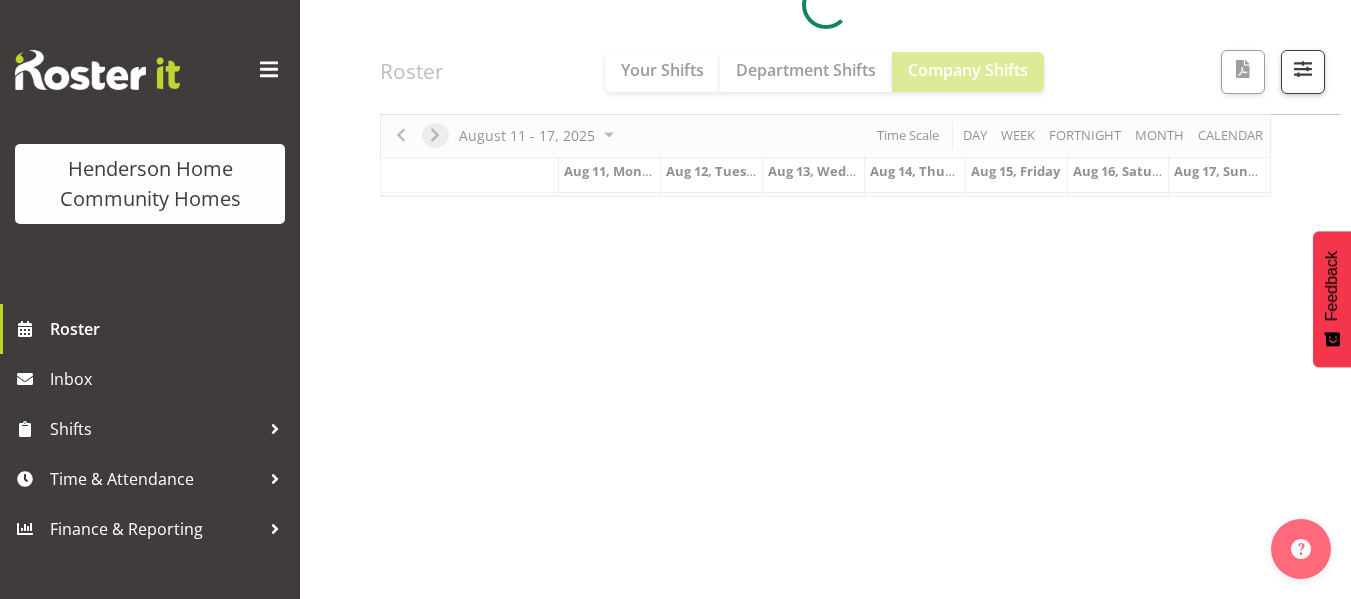 scroll, scrollTop: 385, scrollLeft: 0, axis: vertical 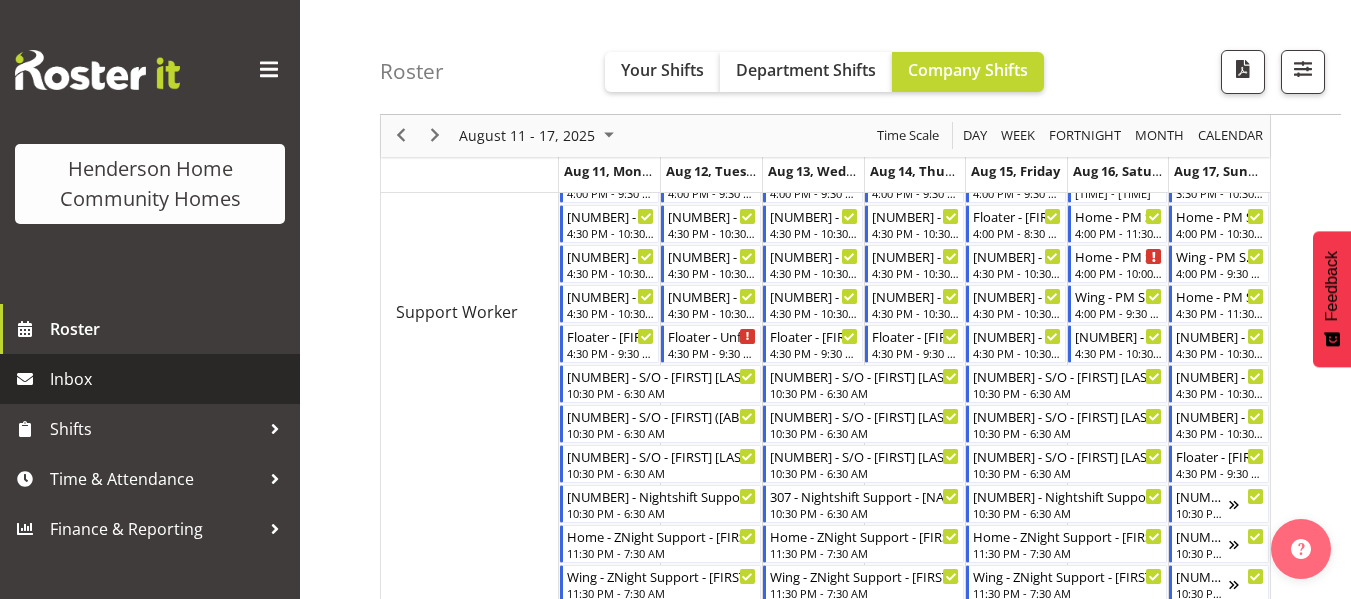 click on "Inbox" at bounding box center (170, 379) 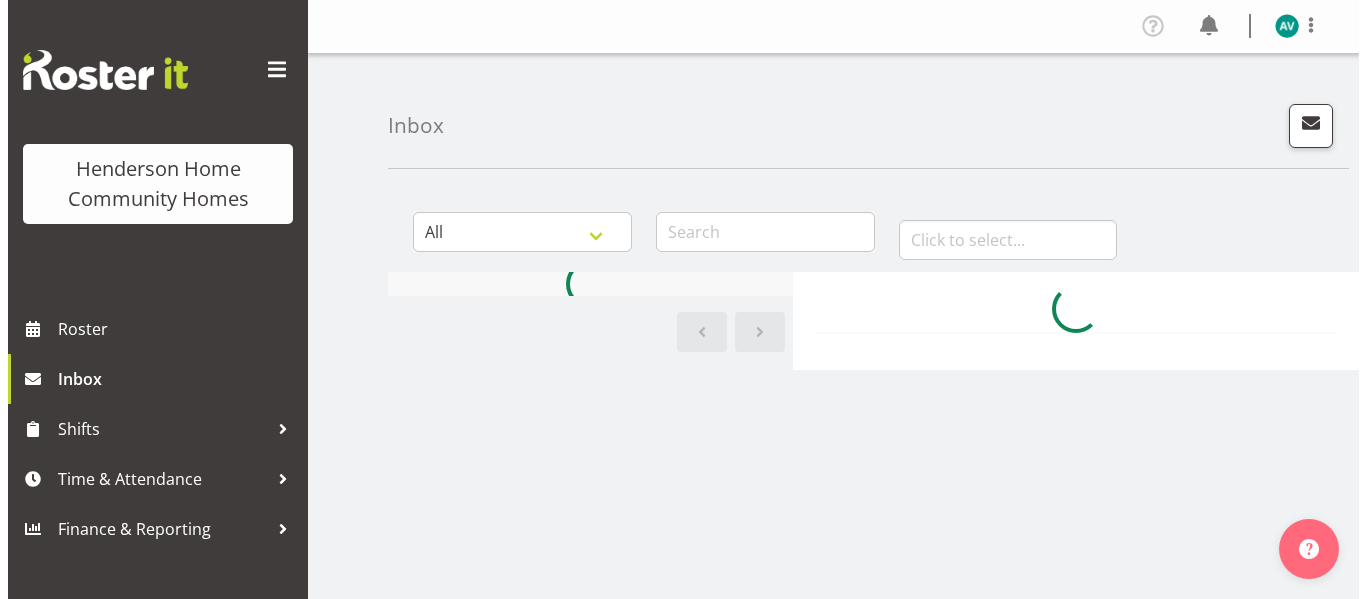 scroll, scrollTop: 0, scrollLeft: 0, axis: both 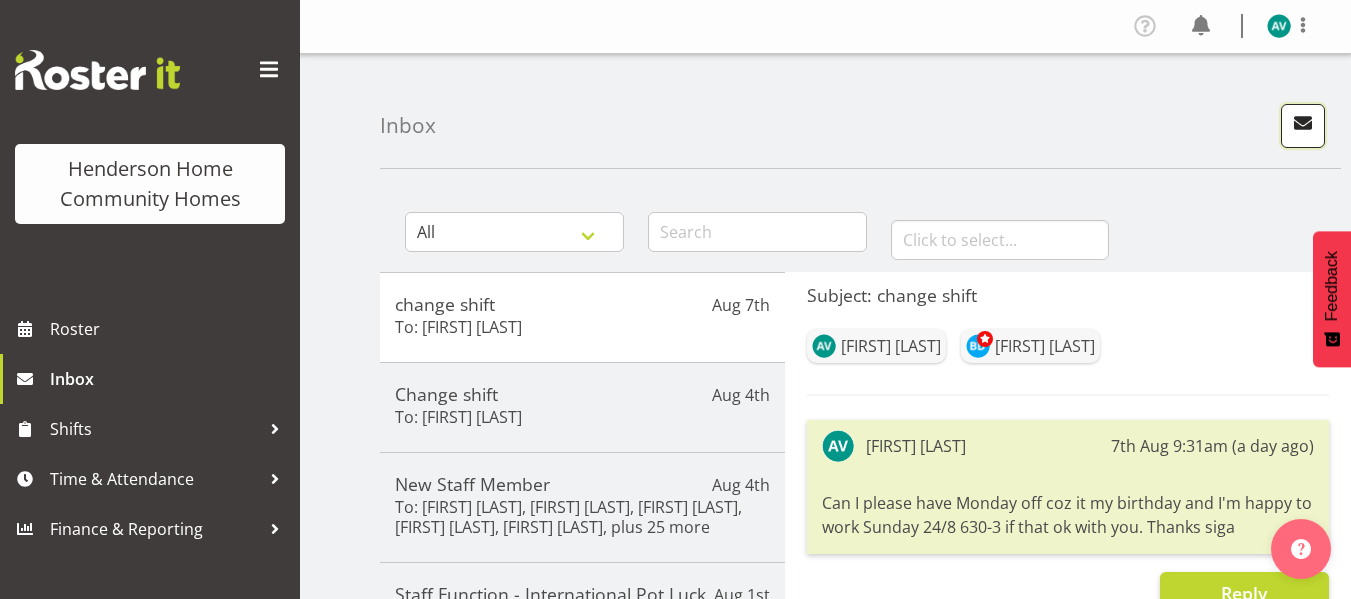 click at bounding box center (1303, 123) 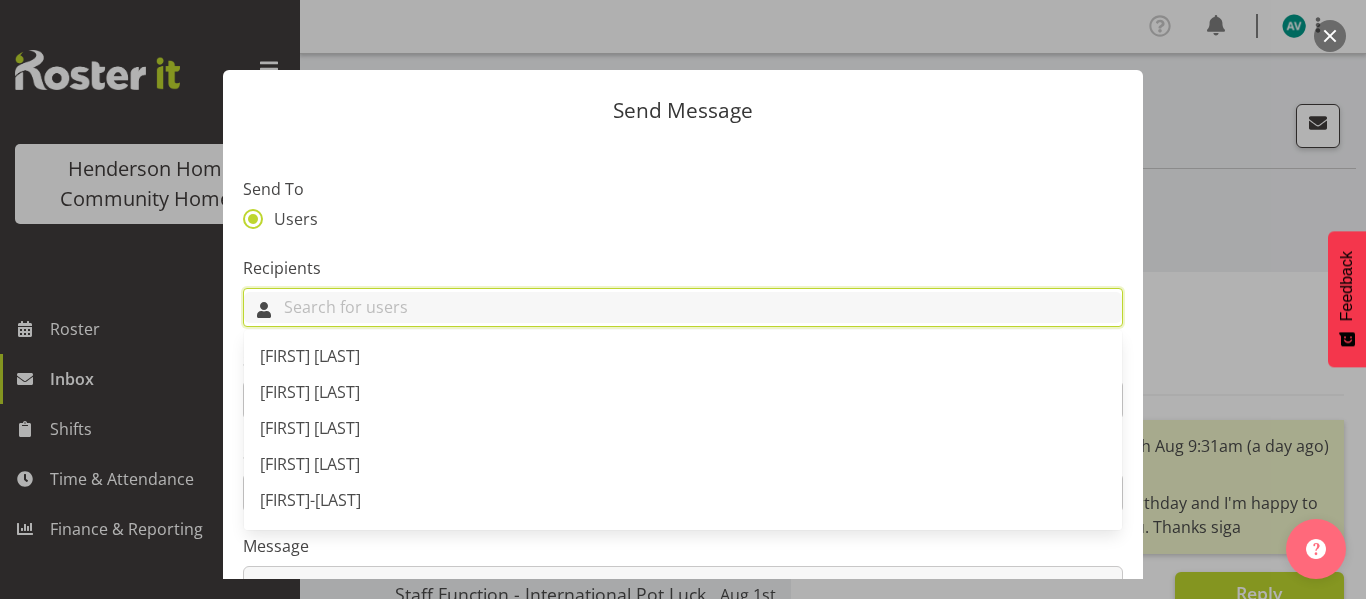 click at bounding box center [683, 307] 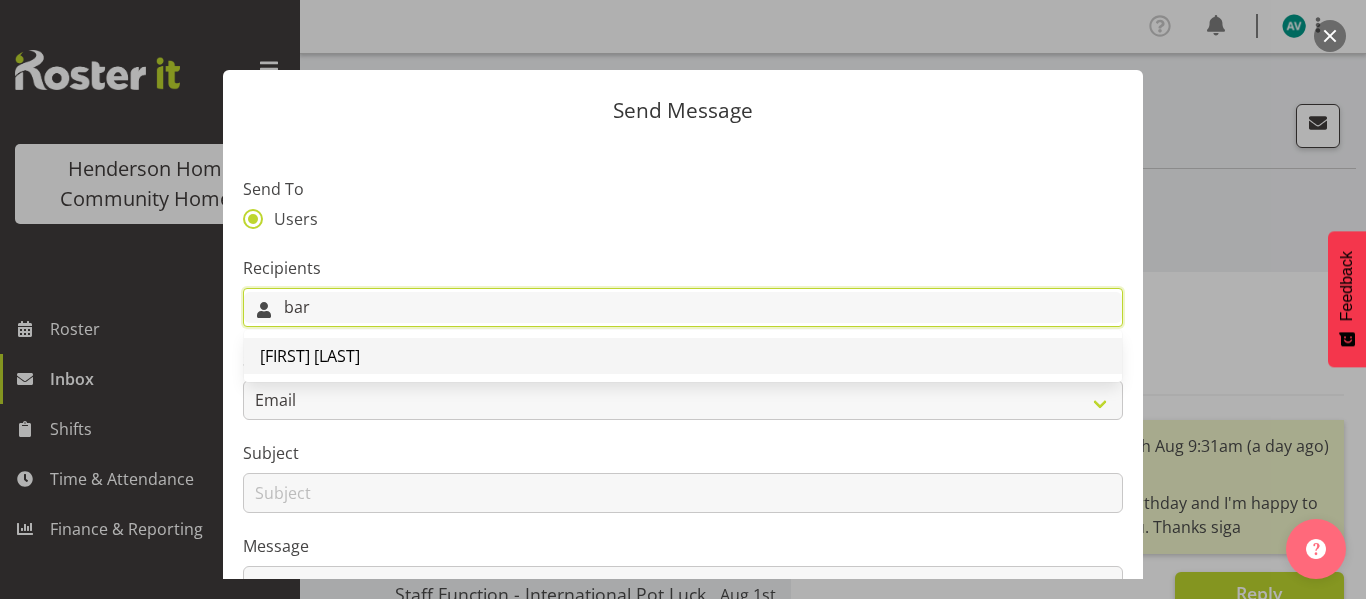 type on "bar" 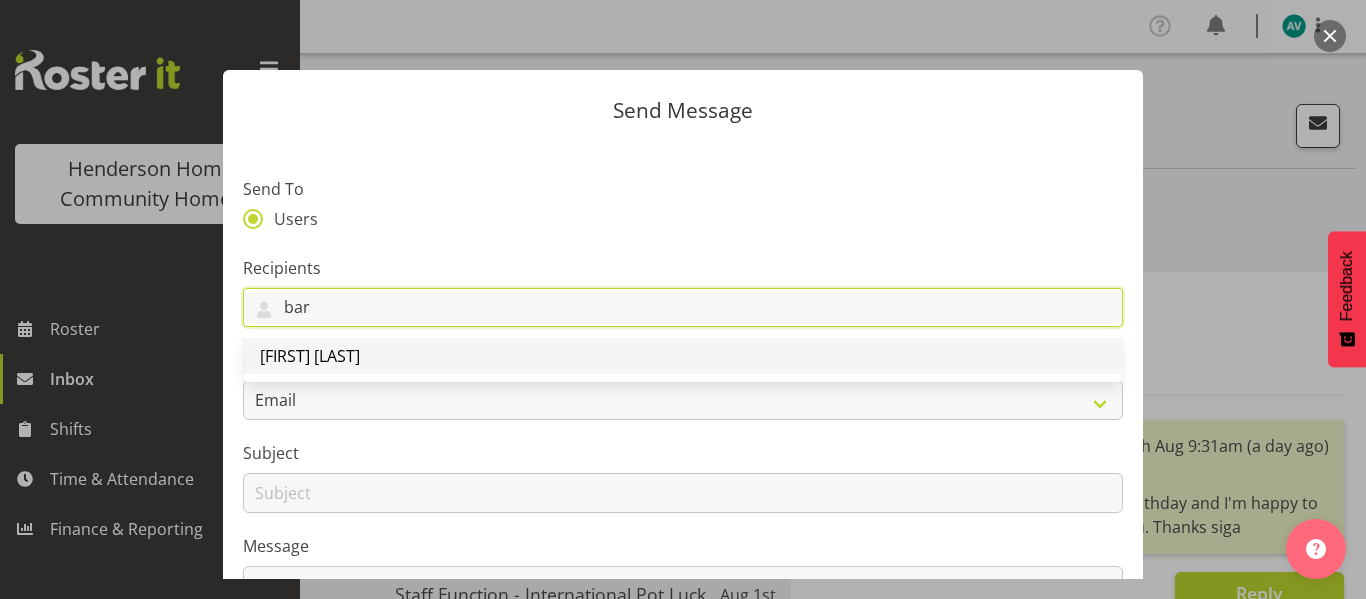 click on "[FIRST] [LAST]" at bounding box center (683, 356) 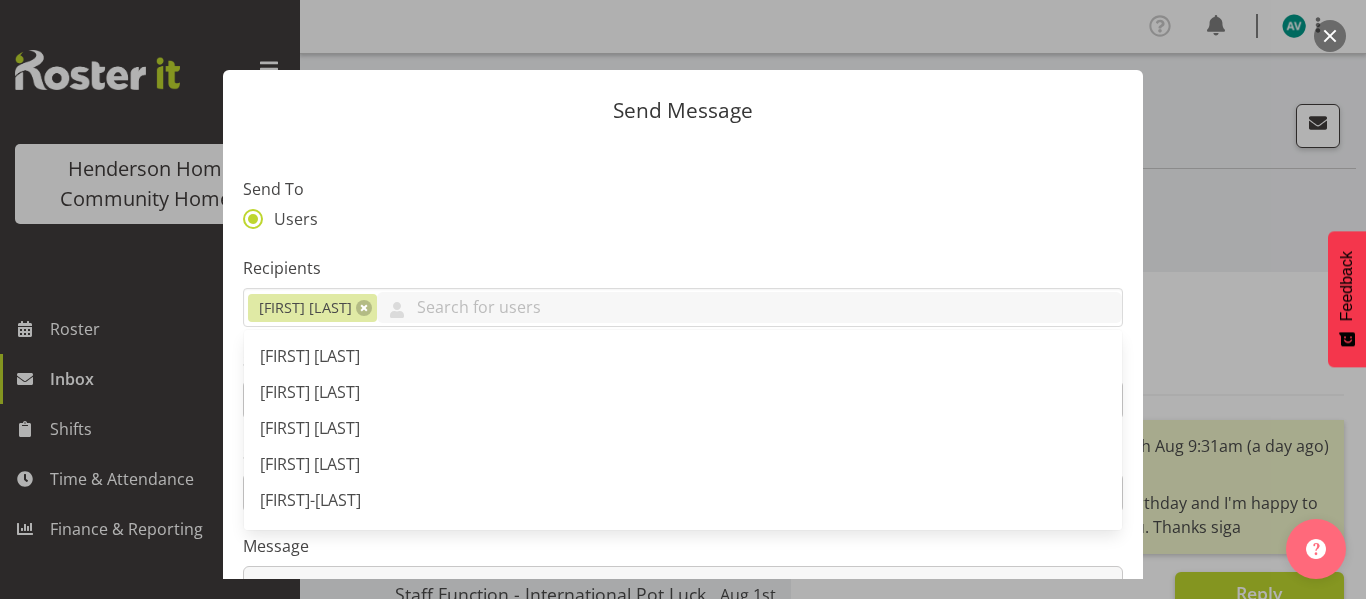 click on "Send To" at bounding box center (683, 189) 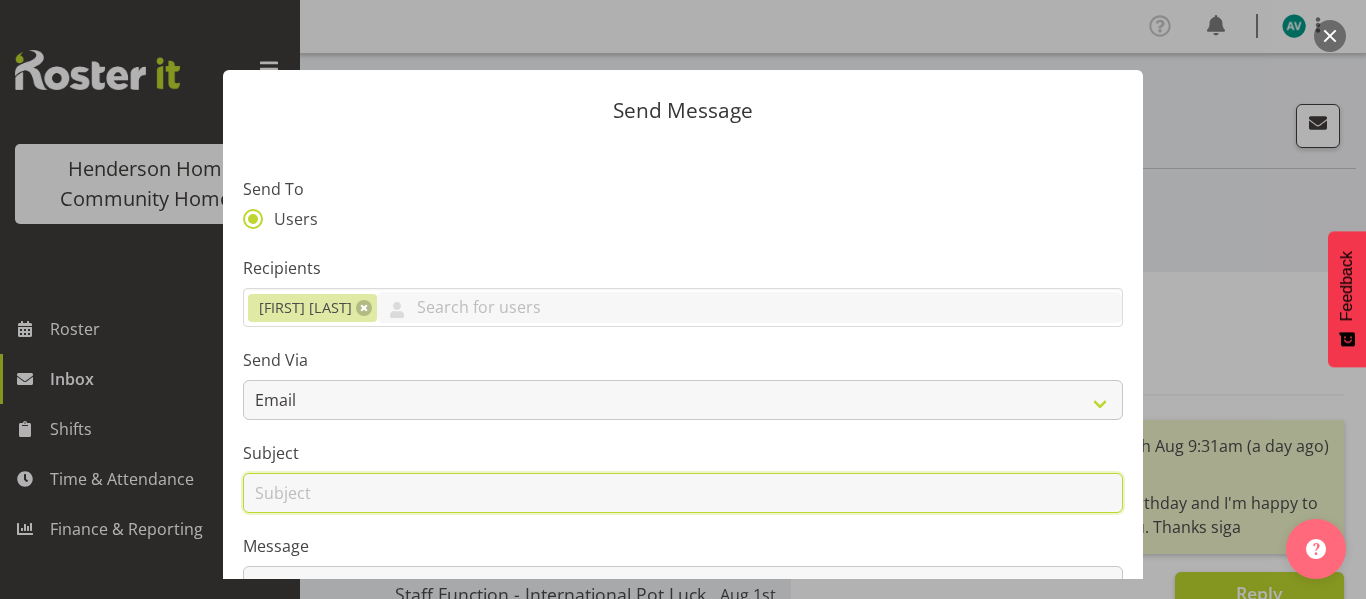 click at bounding box center [683, 493] 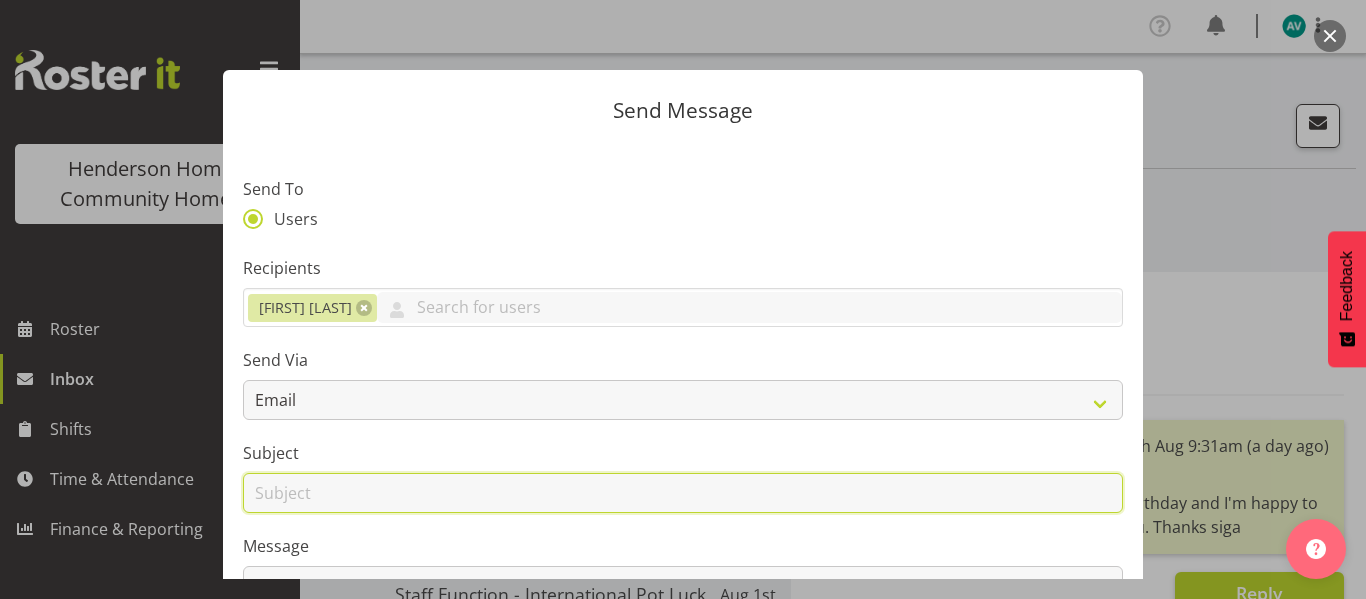 type on "shift pick up" 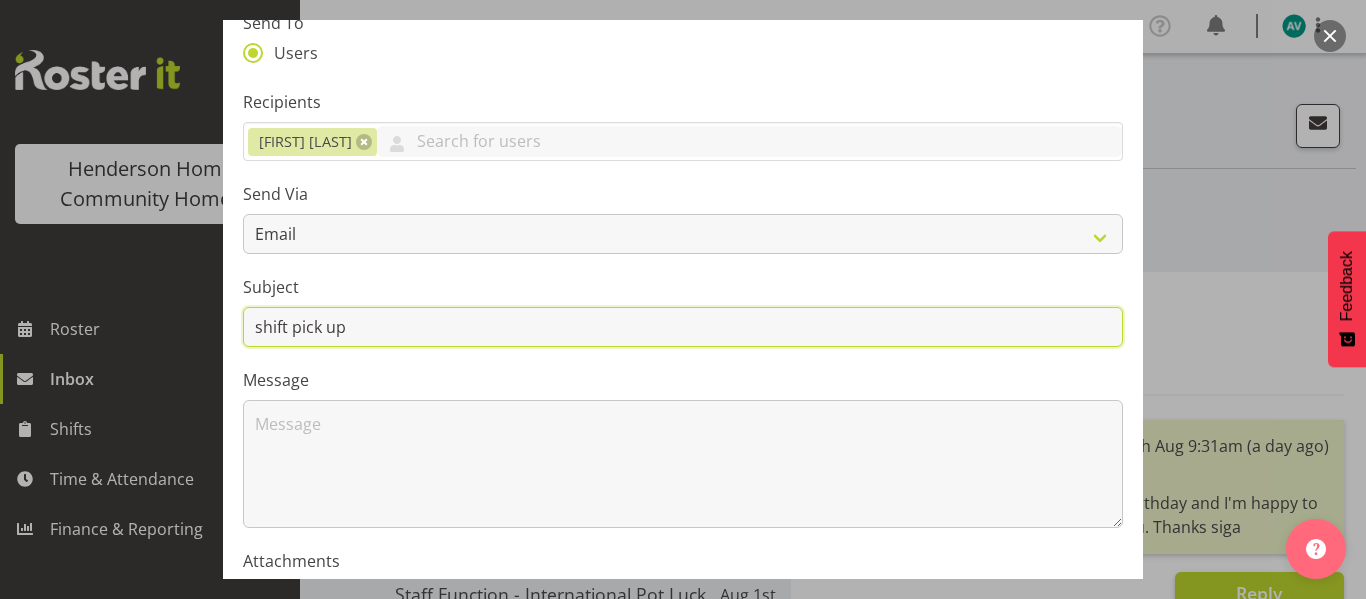 scroll, scrollTop: 174, scrollLeft: 0, axis: vertical 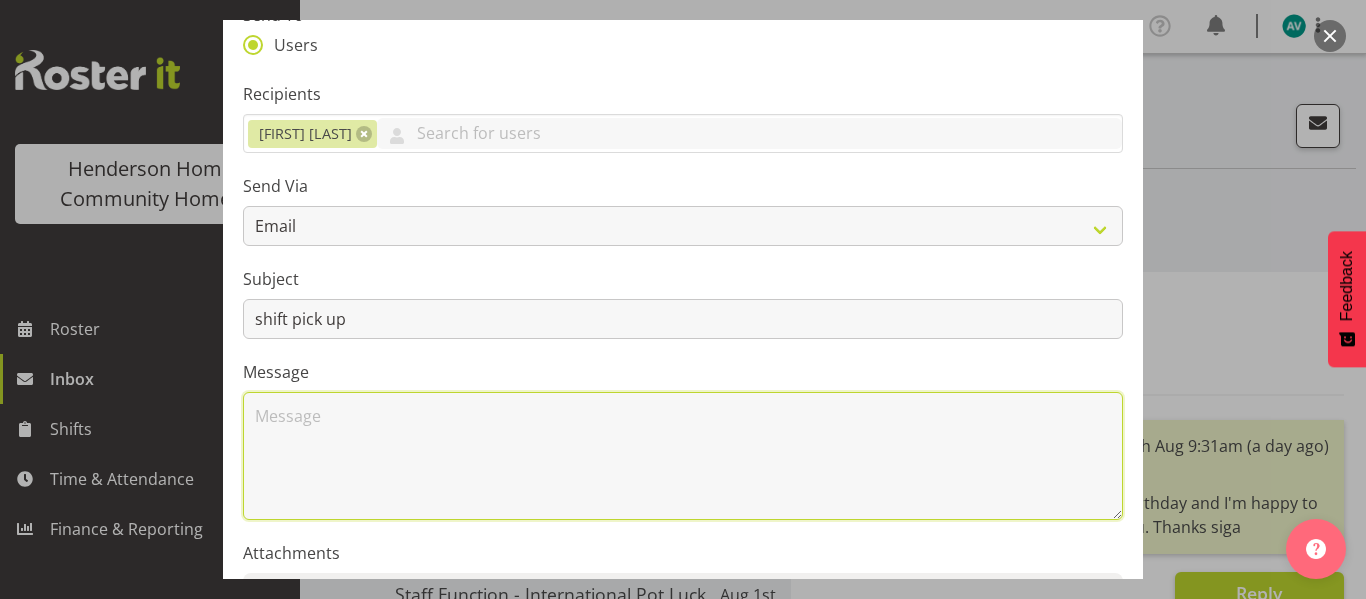 click at bounding box center (683, 456) 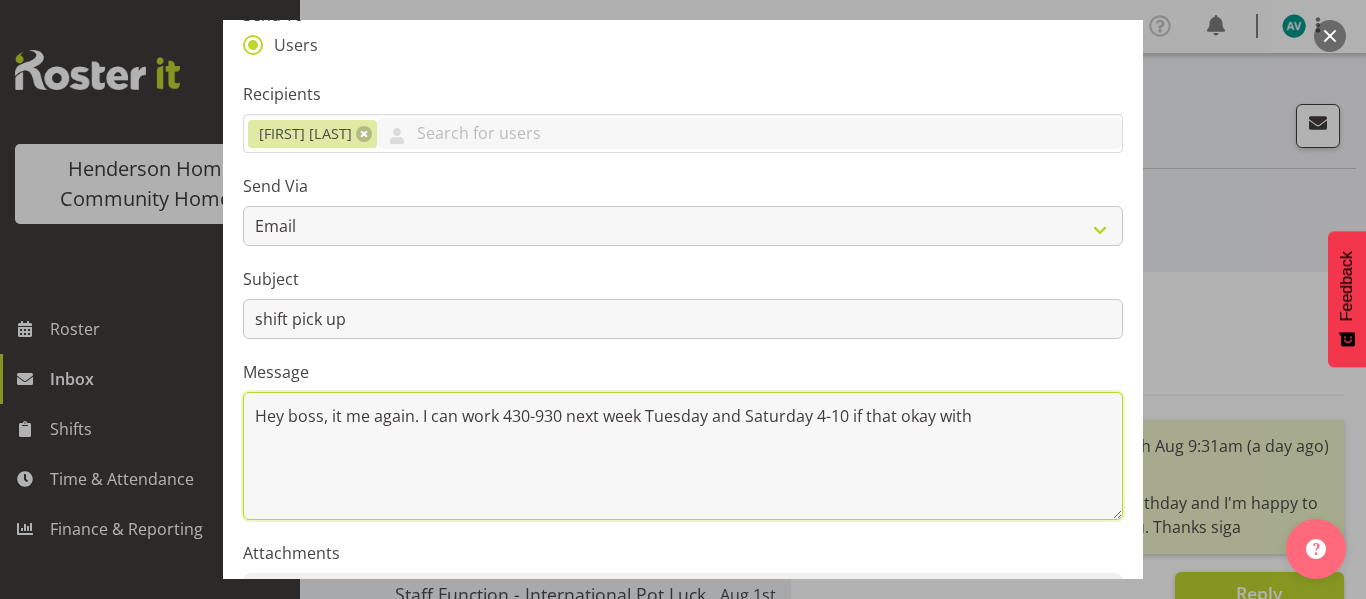 click on "Hey boss, it me again. I can work 430-930 next week Tuesday and Saturday 4-10 if that okay with" at bounding box center [683, 456] 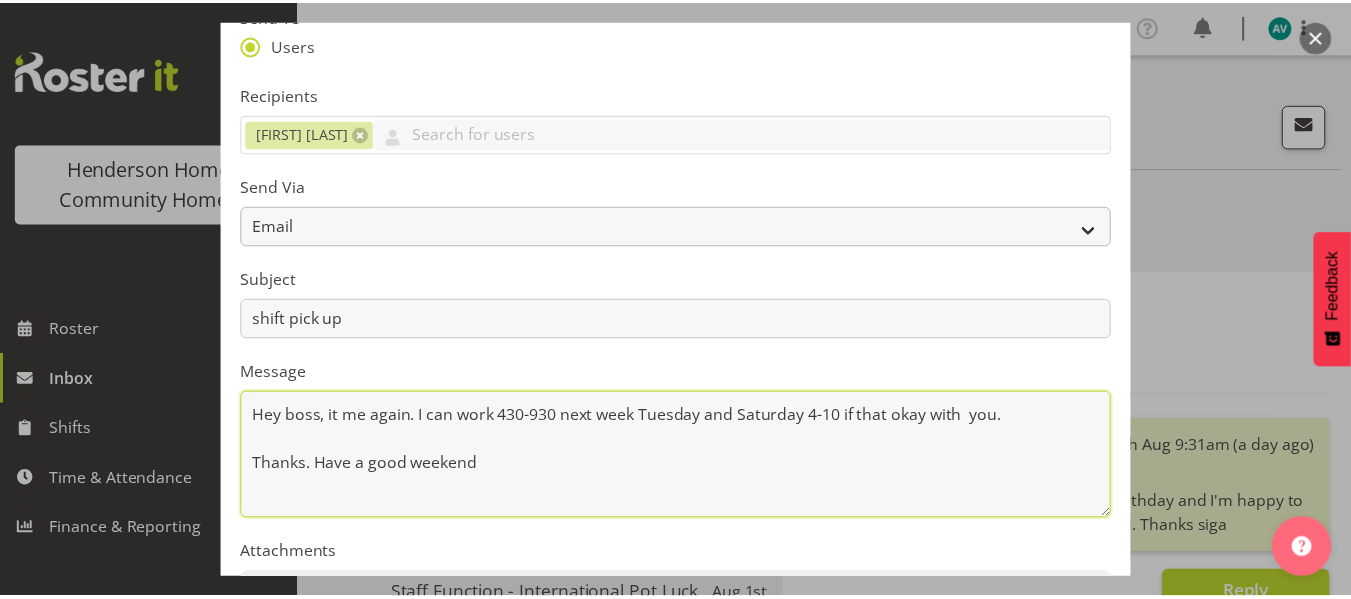 scroll, scrollTop: 404, scrollLeft: 0, axis: vertical 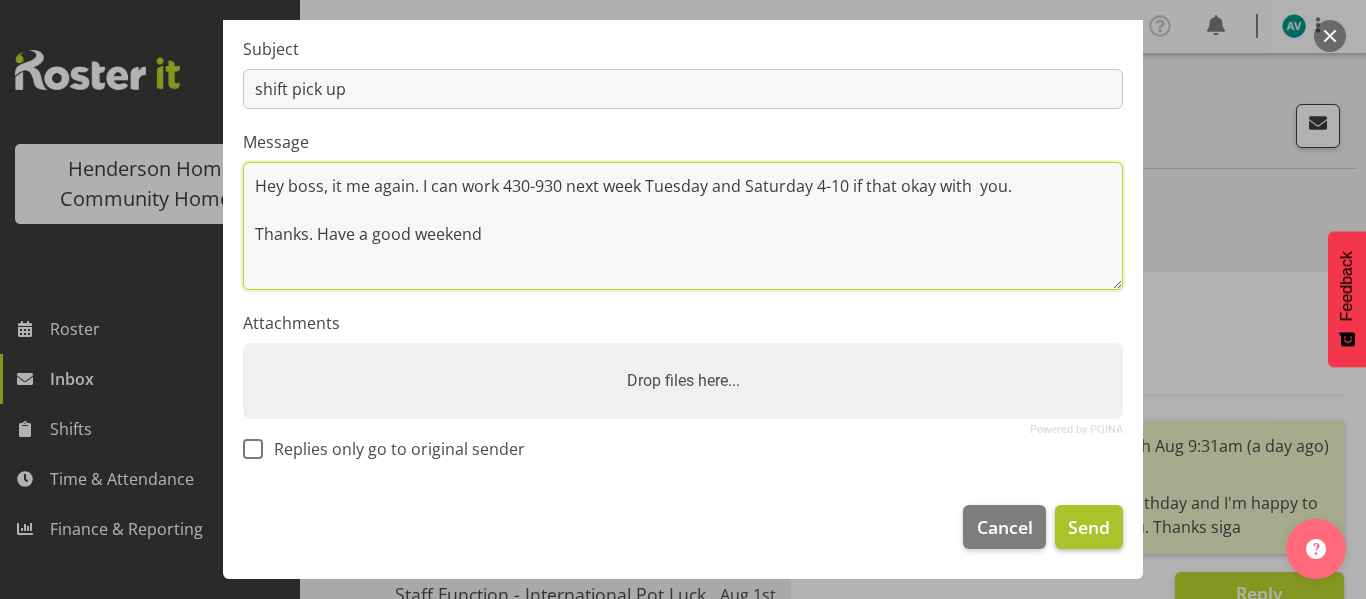 type on "Hey boss, it me again. I can work 430-930 next week Tuesday and Saturday 4-10 if that okay with  you.
Thanks. Have a good weekend" 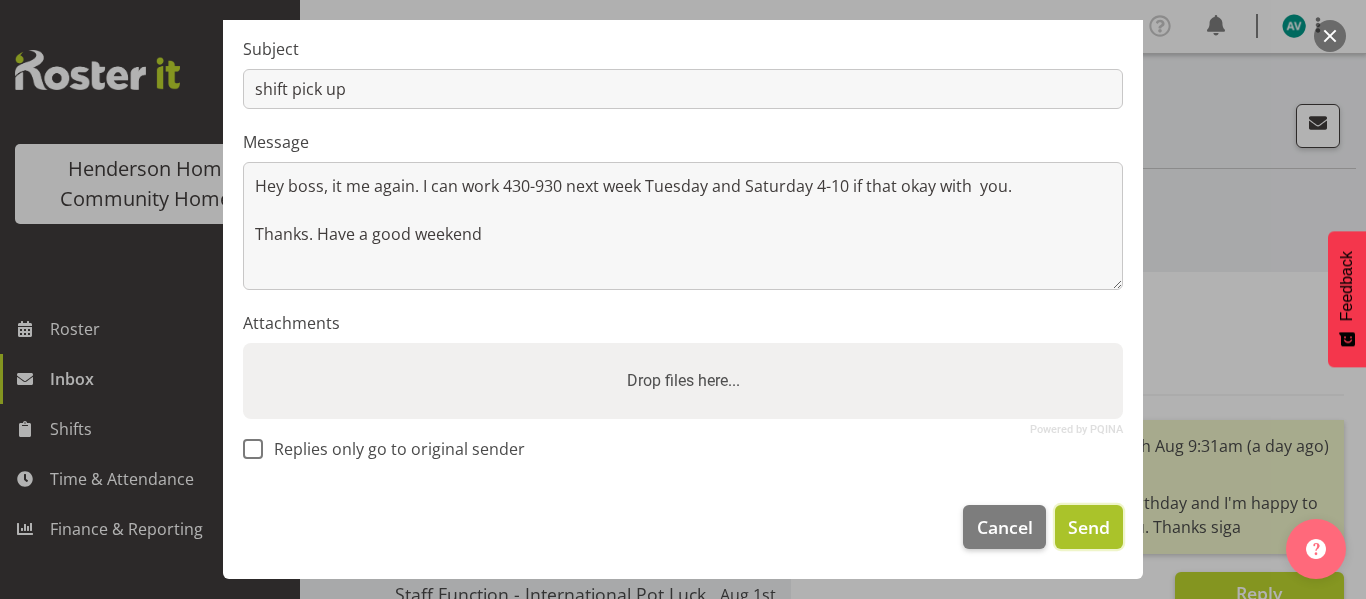 click on "Send" at bounding box center (1089, 527) 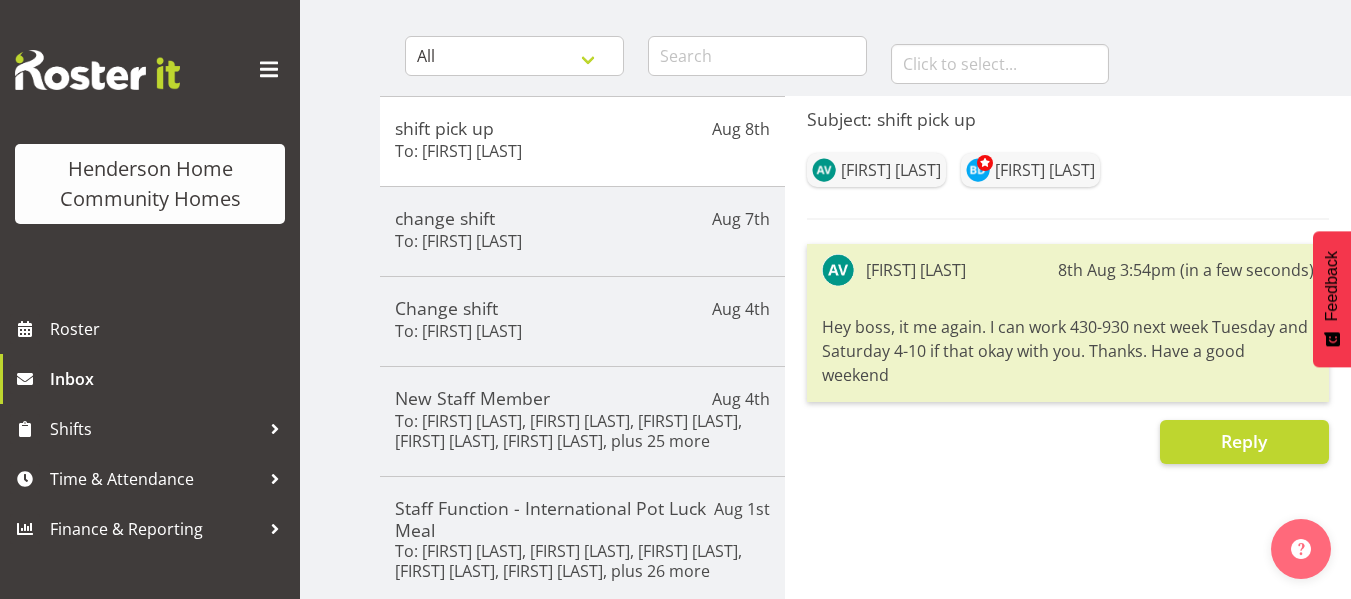 scroll, scrollTop: 0, scrollLeft: 0, axis: both 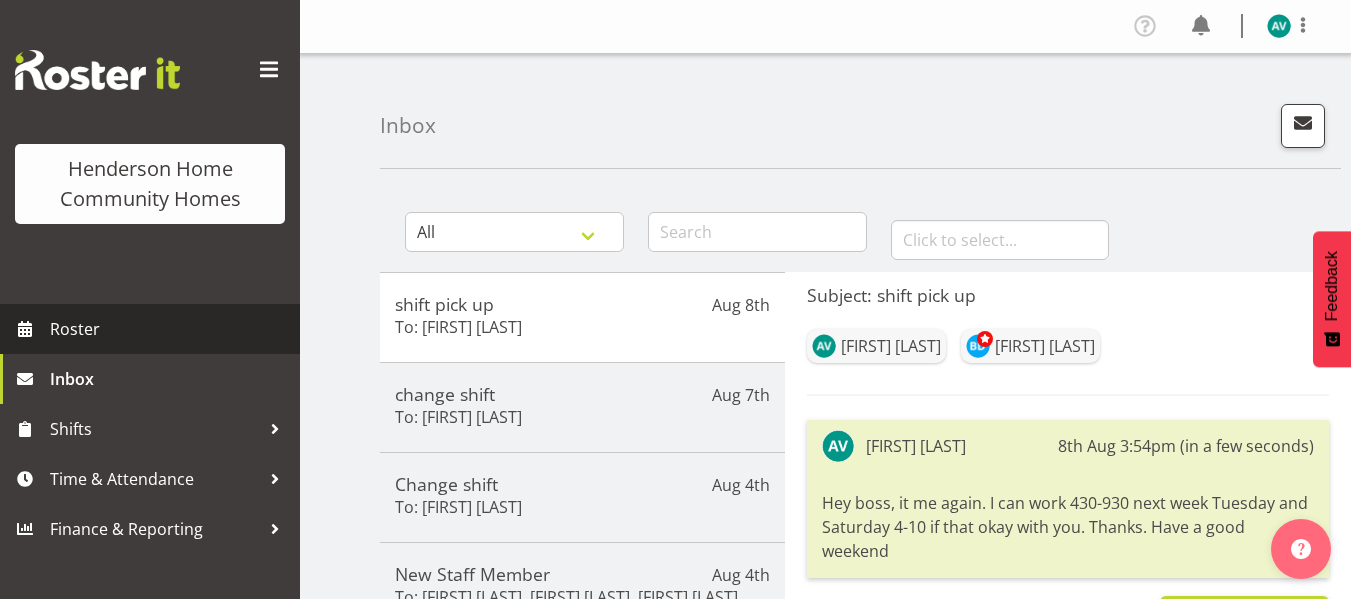 click on "Roster" at bounding box center [170, 329] 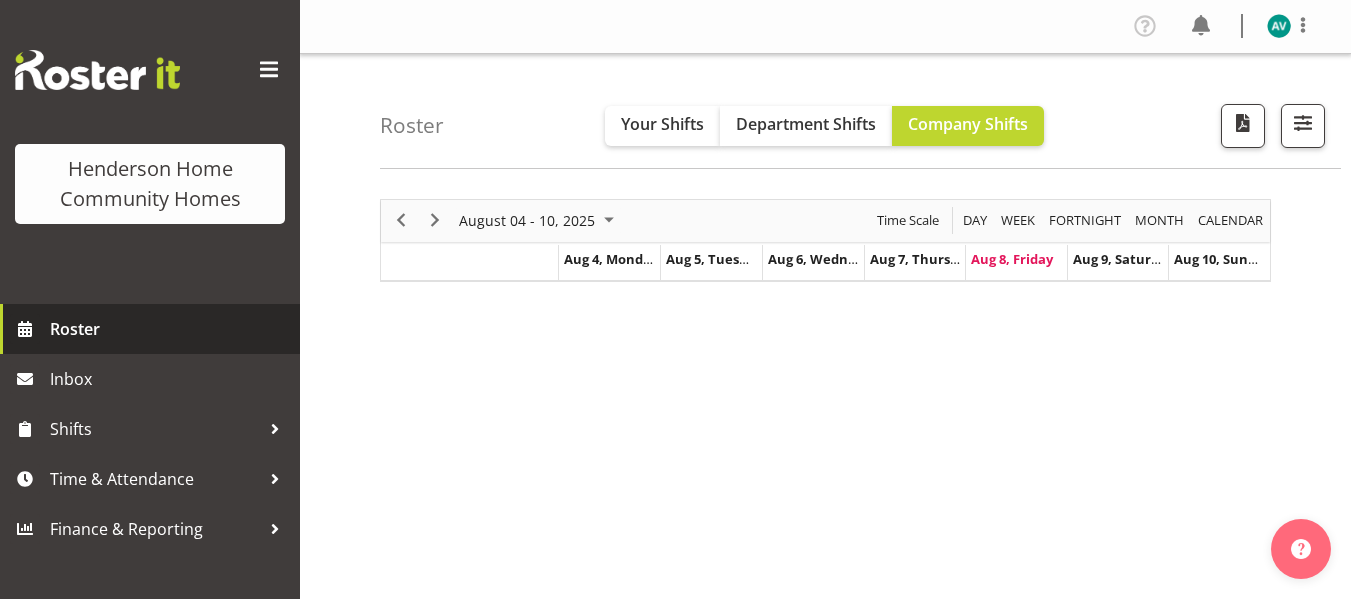 scroll, scrollTop: 0, scrollLeft: 0, axis: both 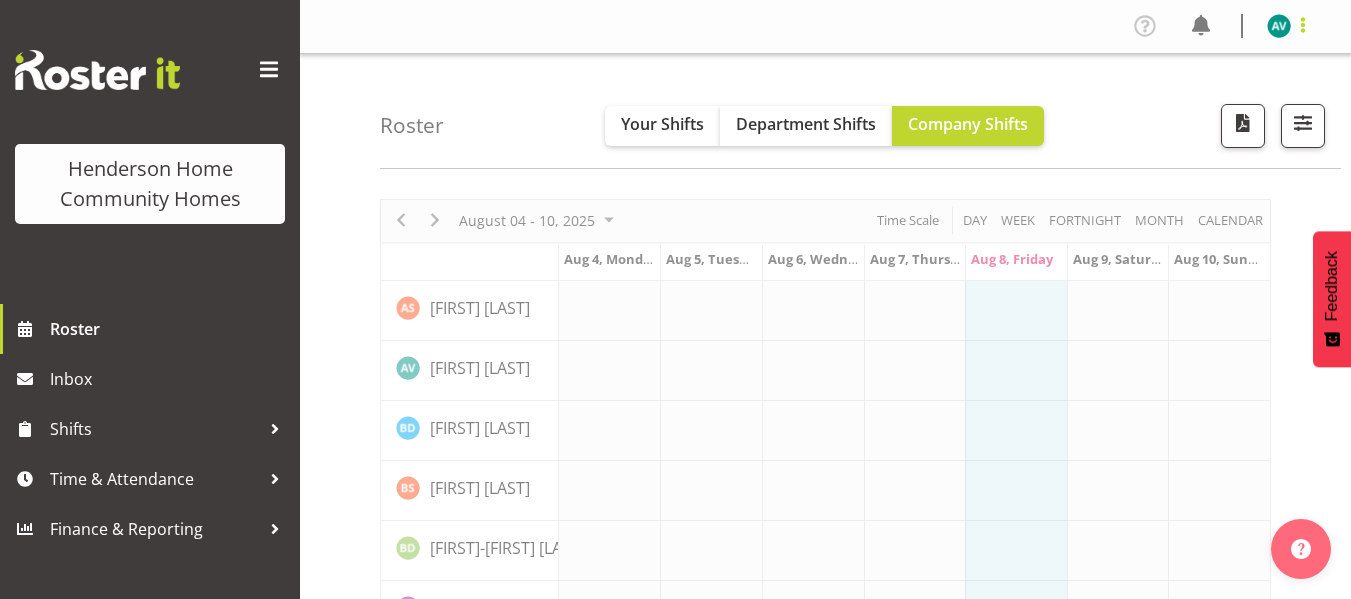 click at bounding box center (1303, 25) 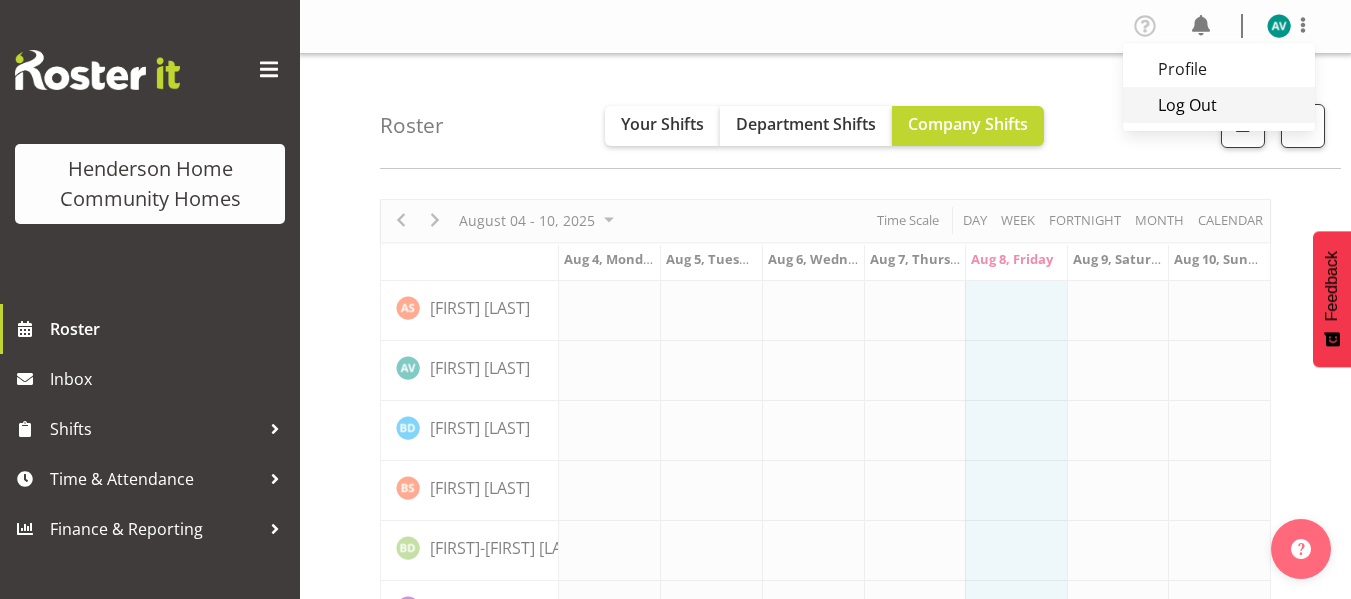 click on "Log Out" at bounding box center [1219, 105] 